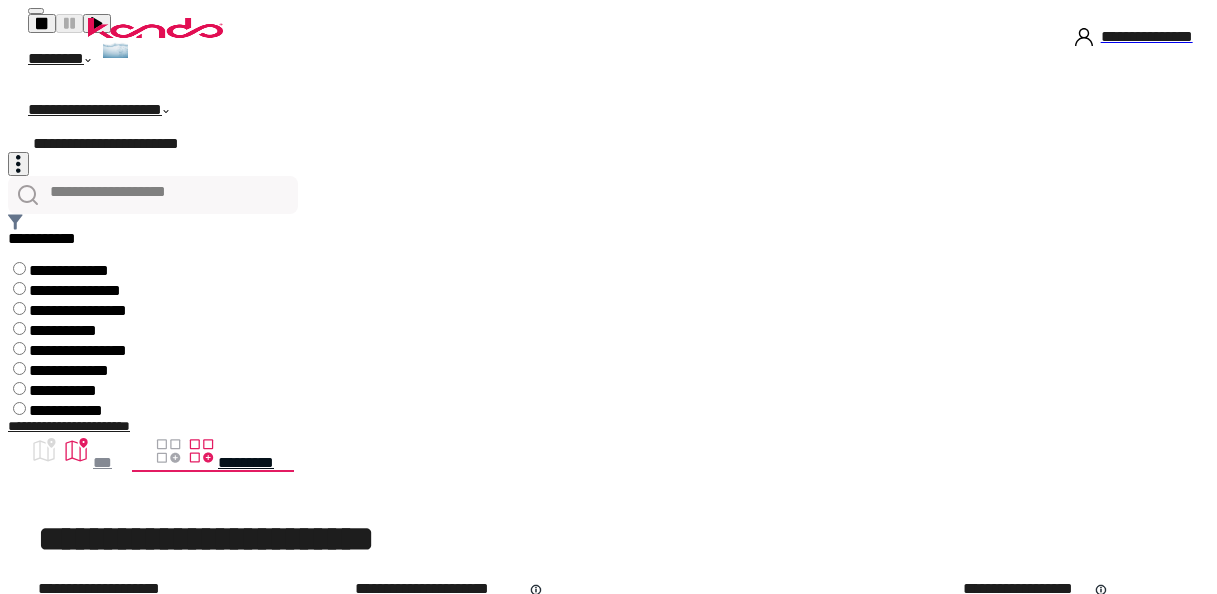 scroll, scrollTop: 0, scrollLeft: 0, axis: both 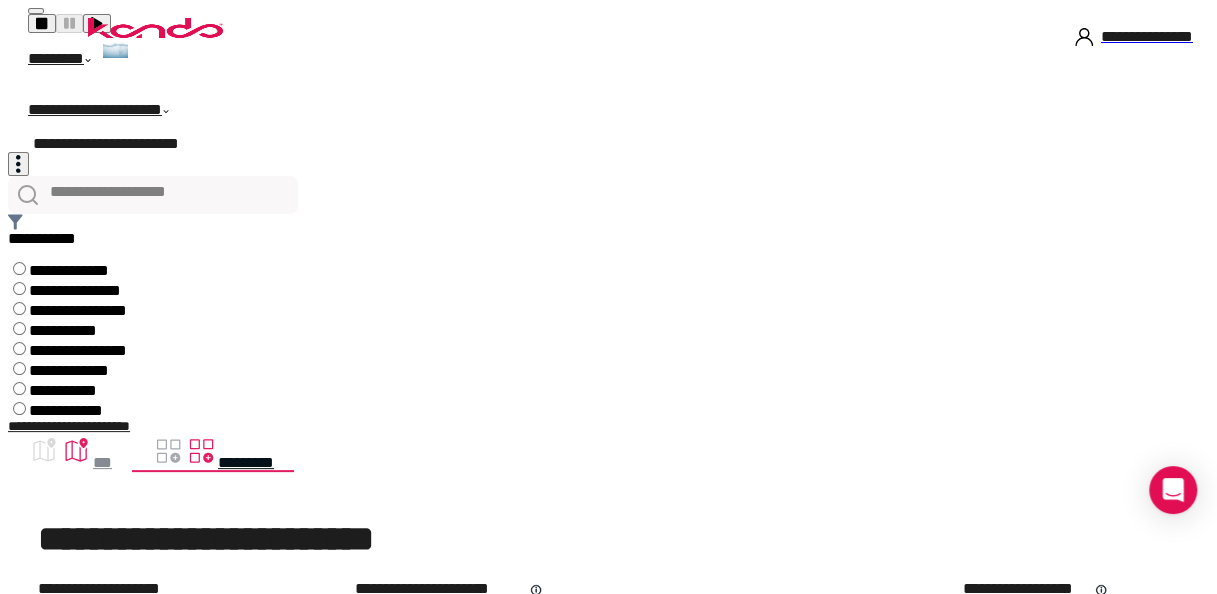 click at bounding box center [36, 11] 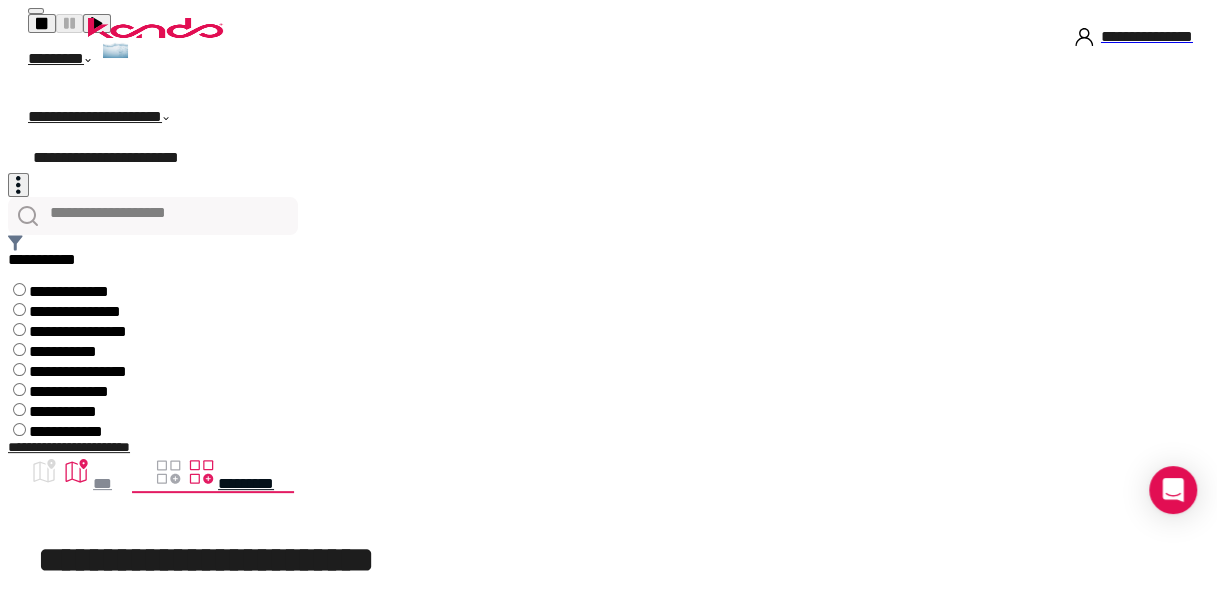 click on "********" at bounding box center (578, 62) 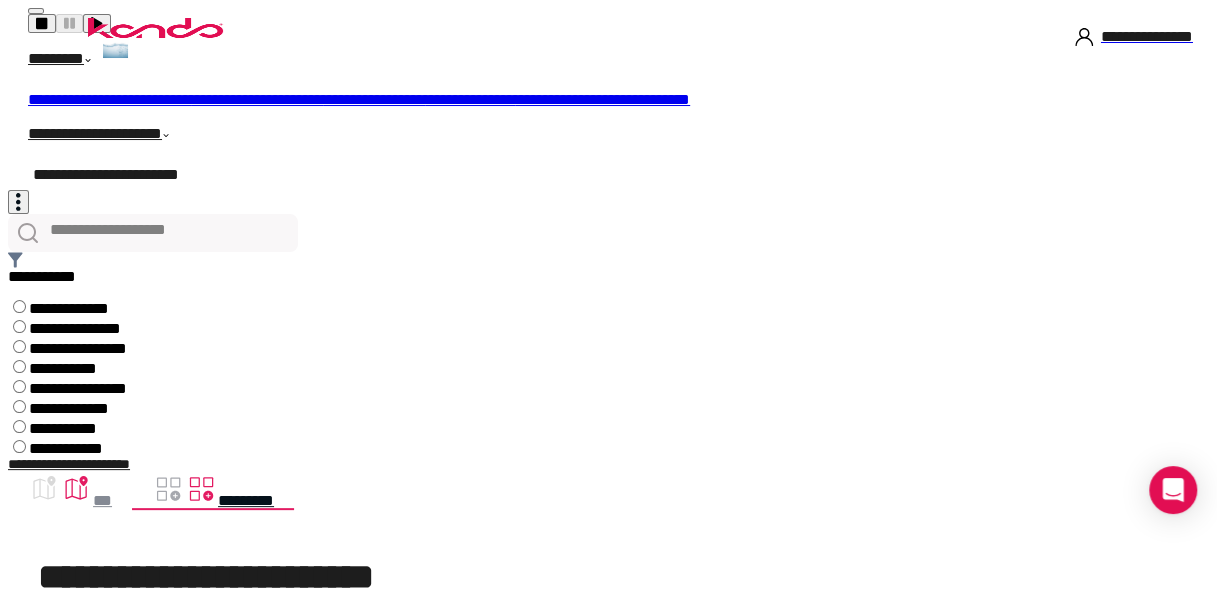 click on "**********" at bounding box center [109, 99] 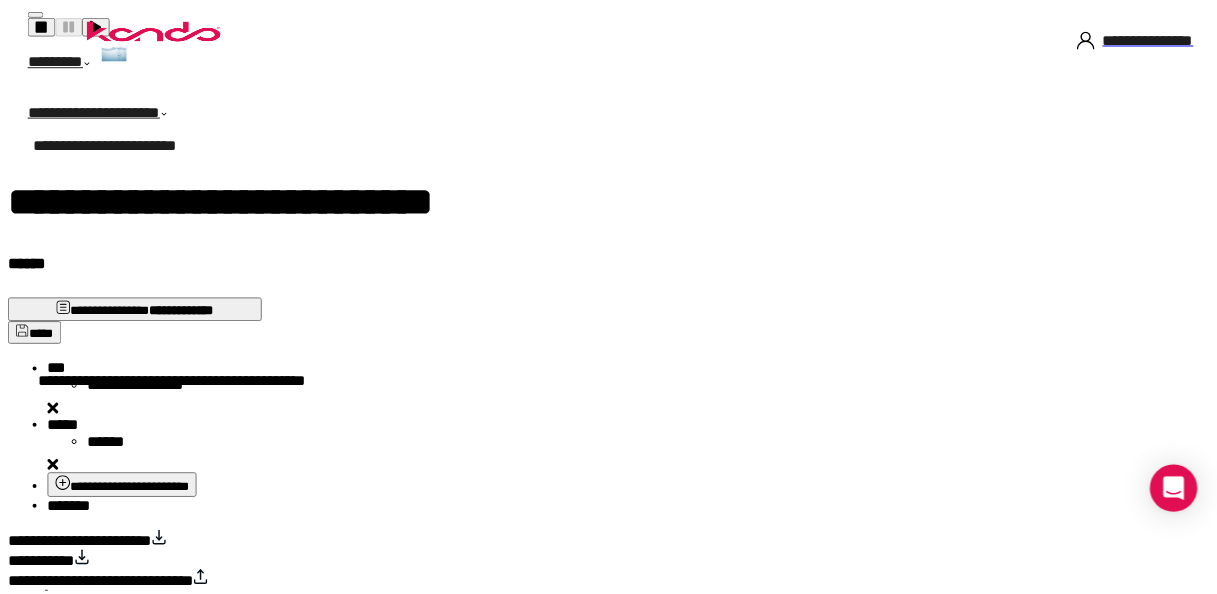 scroll, scrollTop: 0, scrollLeft: 0, axis: both 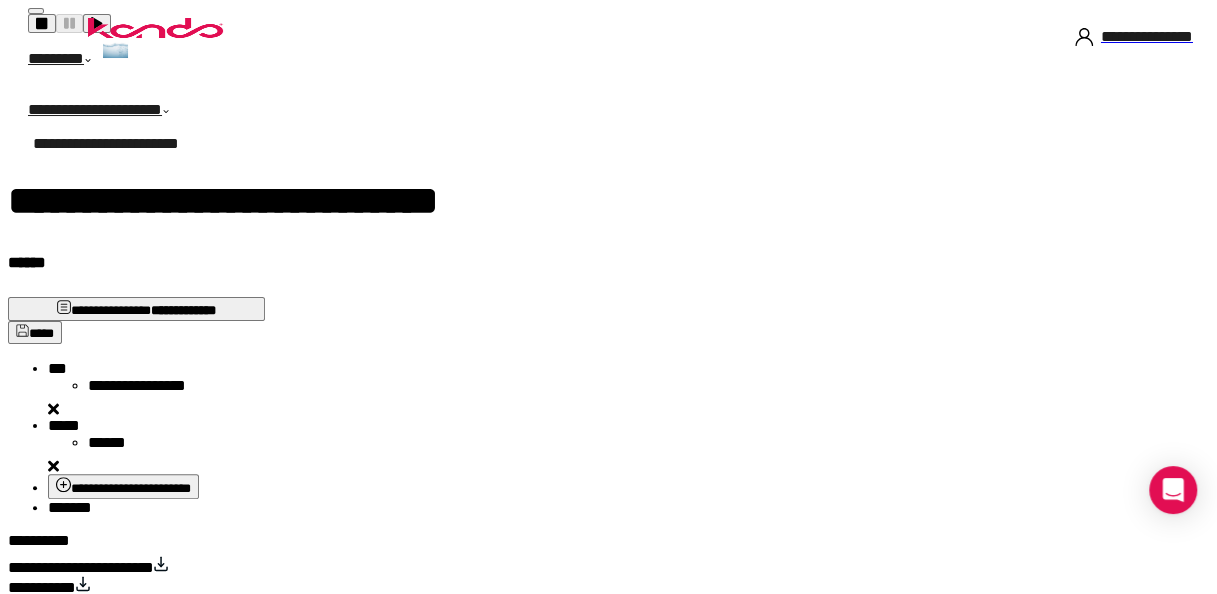 click on "**********" at bounding box center [152, 389] 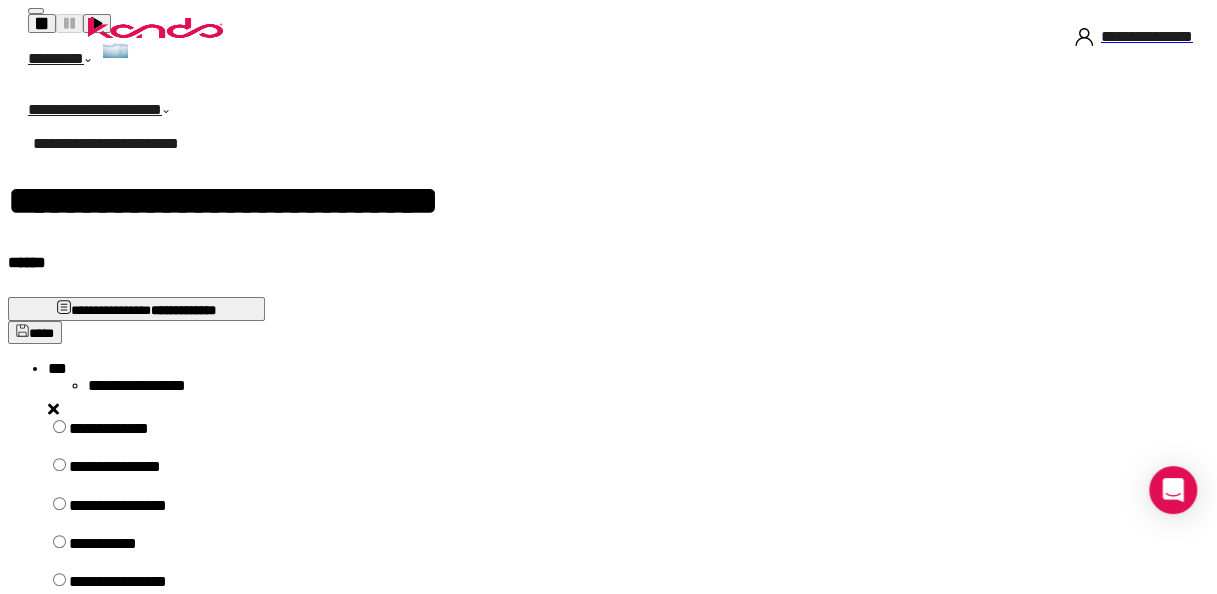 click on "**********" at bounding box center [143, 551] 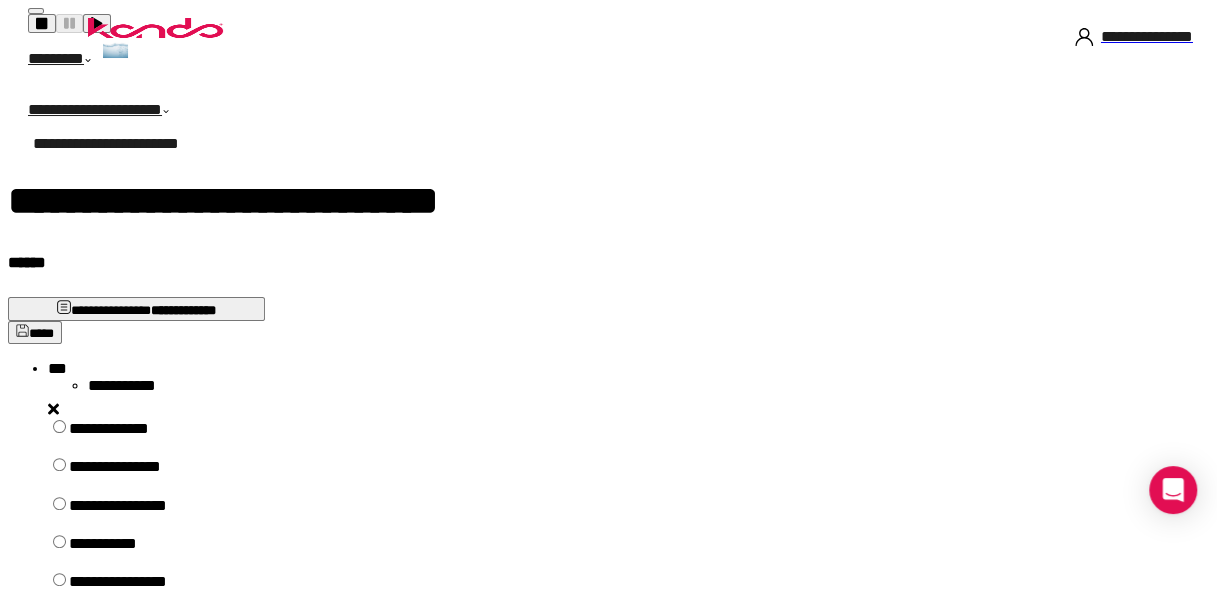 click on "**********" at bounding box center (616, 591) 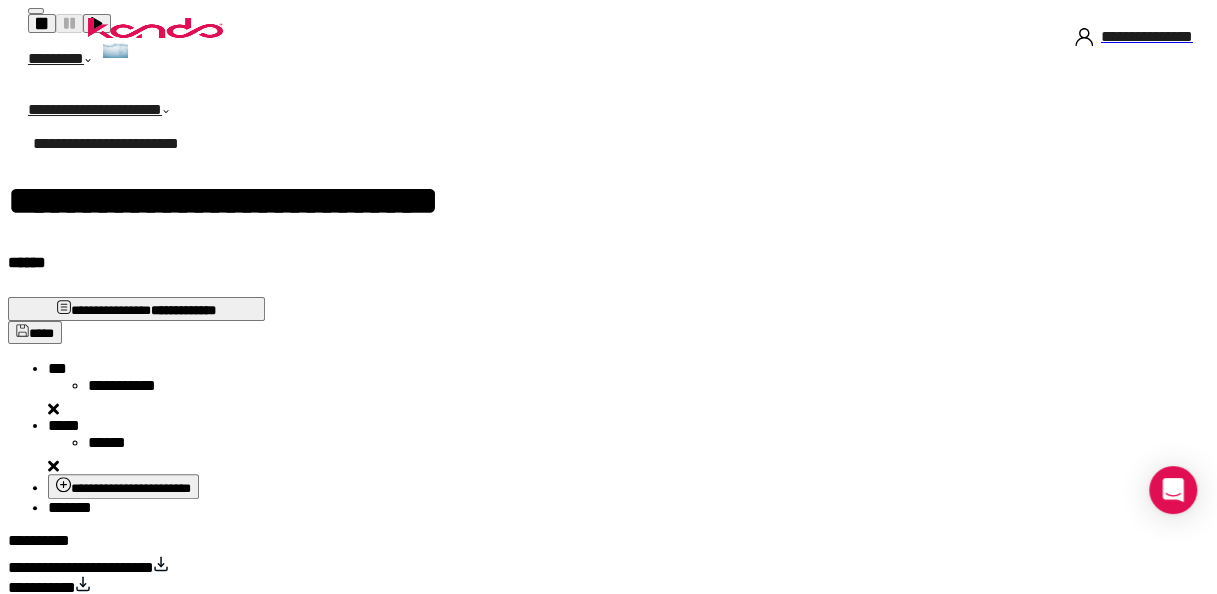 click on "*******" at bounding box center (70, 507) 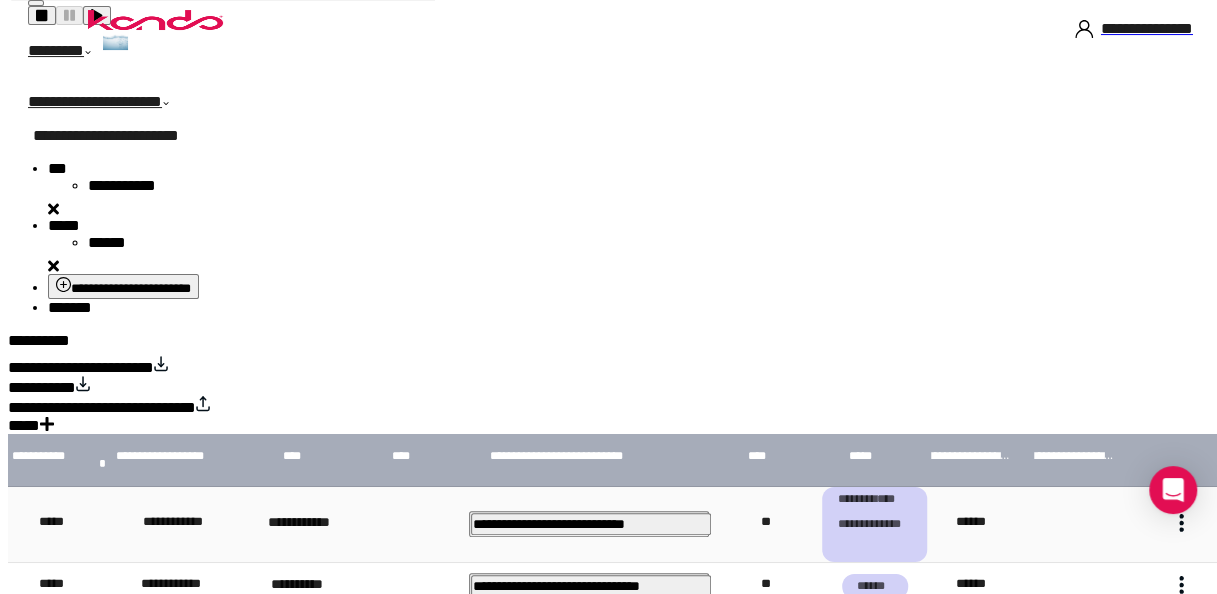 scroll, scrollTop: 232, scrollLeft: 0, axis: vertical 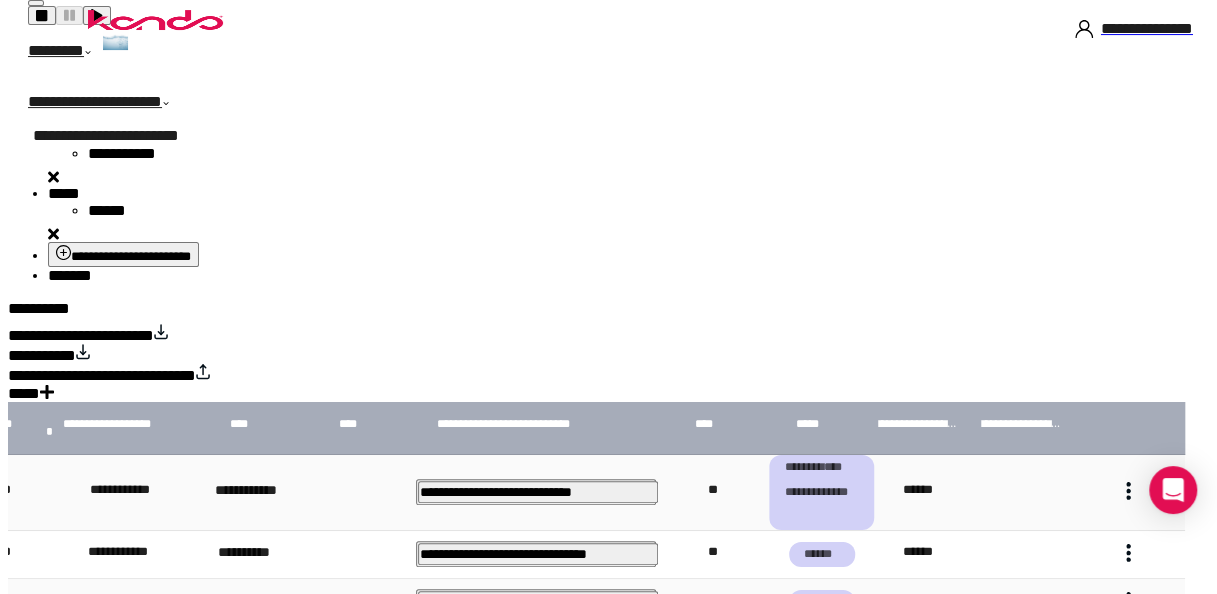 click at bounding box center (1128, 699) 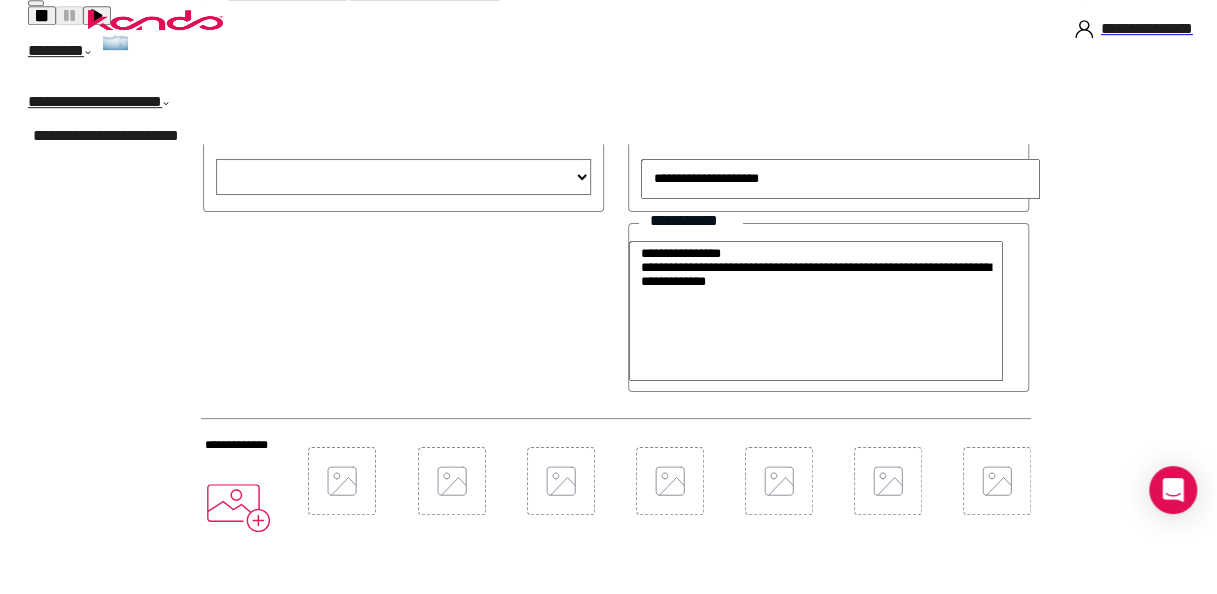 scroll, scrollTop: 600, scrollLeft: 0, axis: vertical 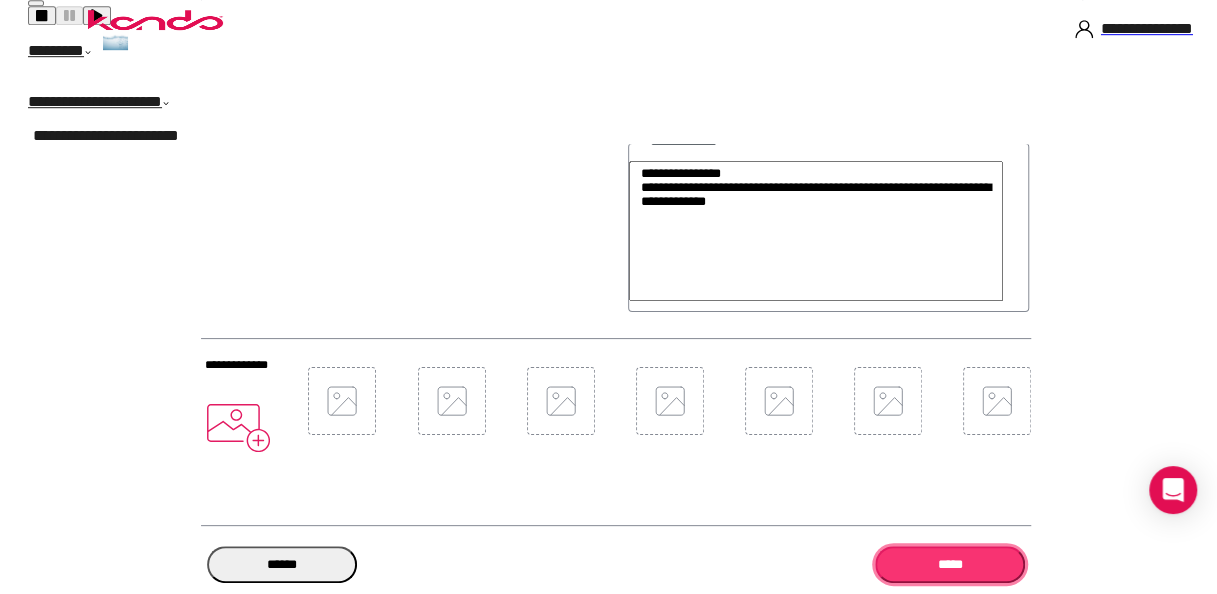 click on "*****" at bounding box center (950, 564) 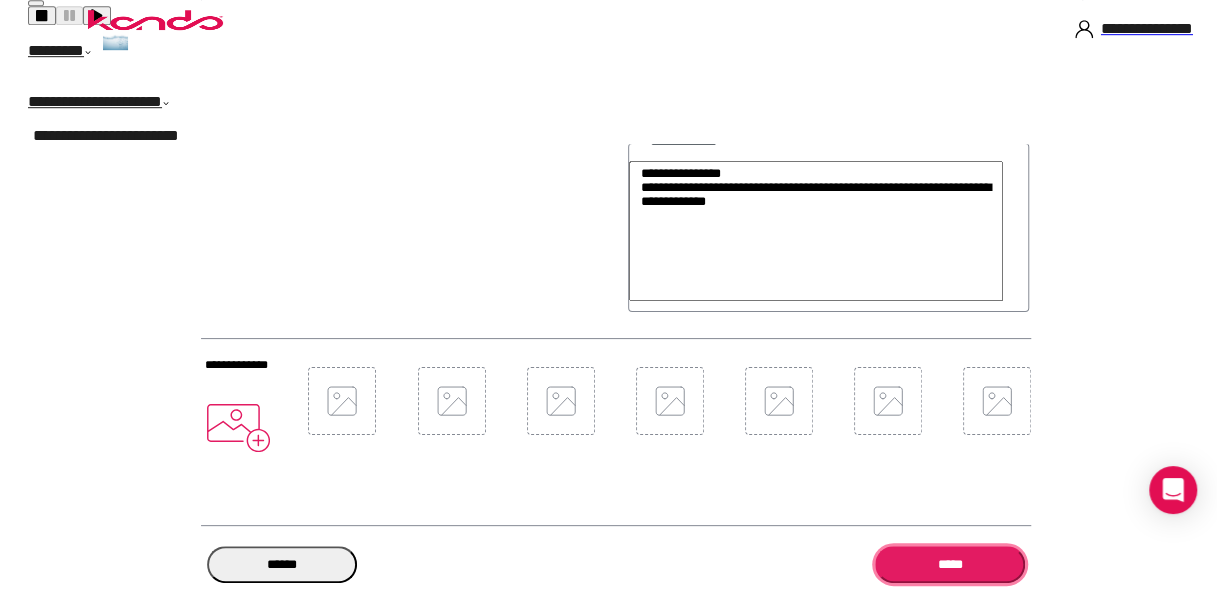 scroll, scrollTop: 300, scrollLeft: 0, axis: vertical 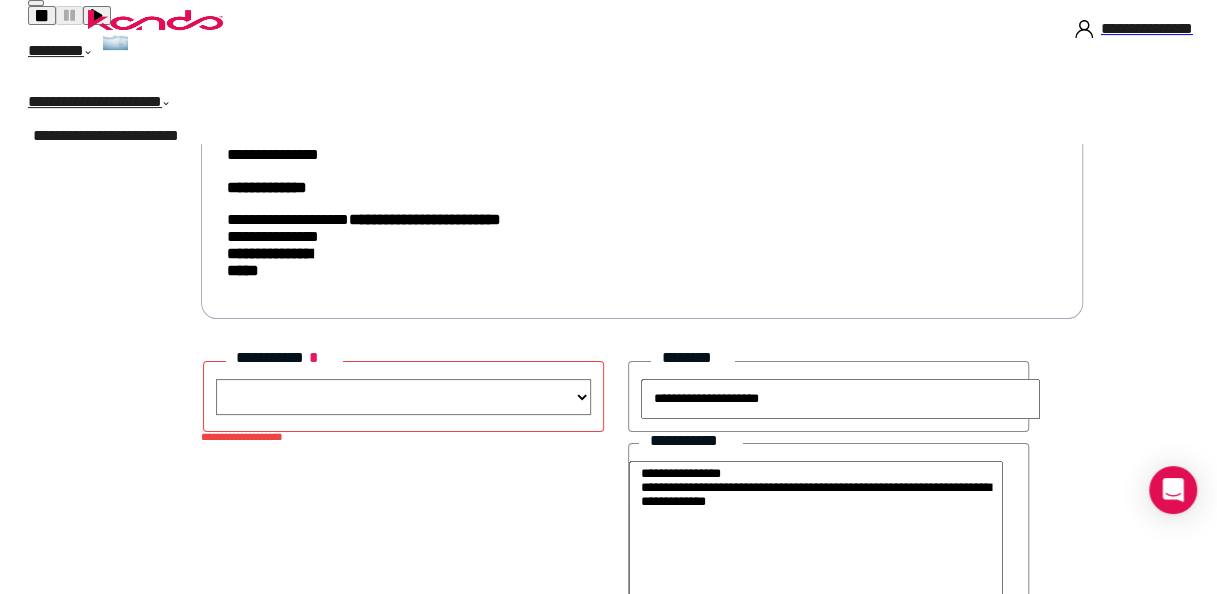 click on "**********" at bounding box center (403, 397) 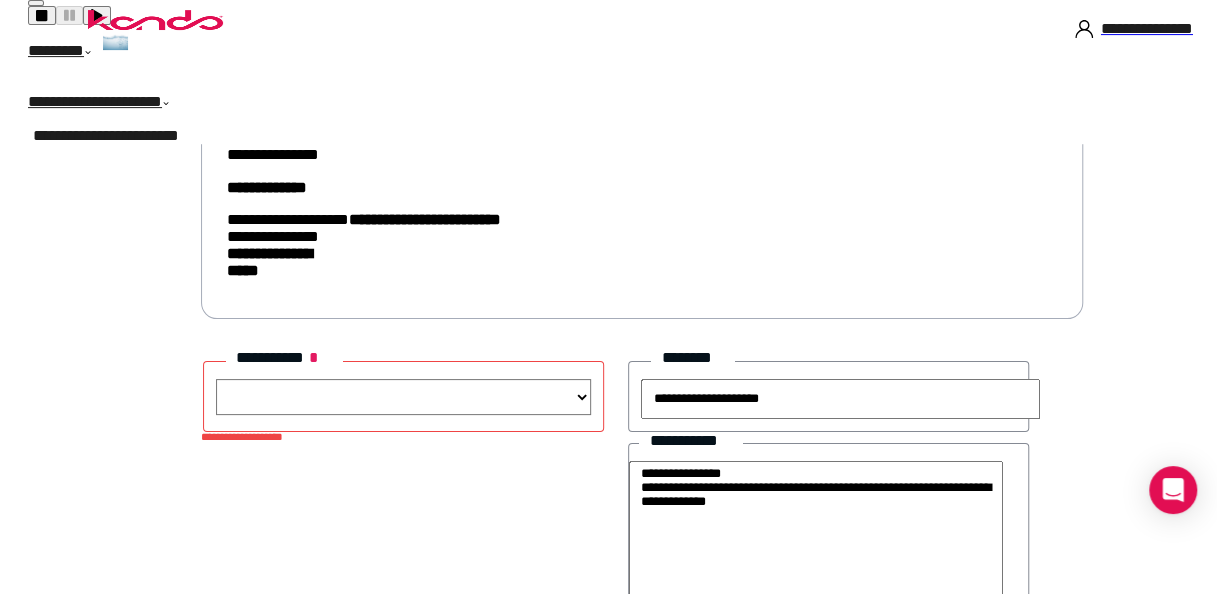 select on "**" 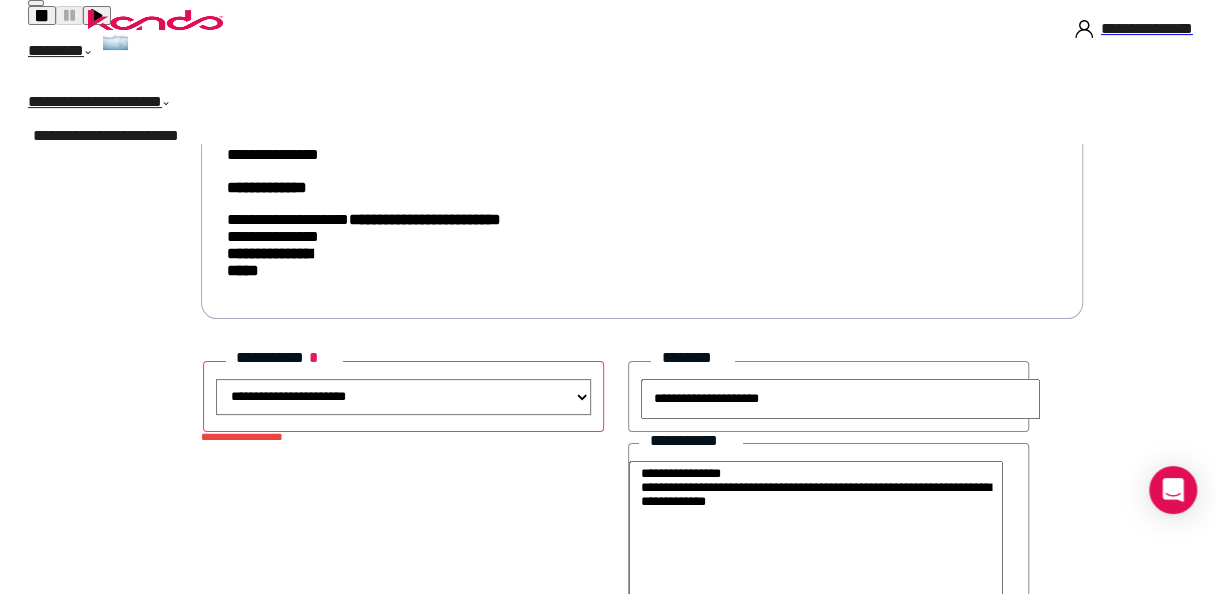 click on "**********" at bounding box center [403, 397] 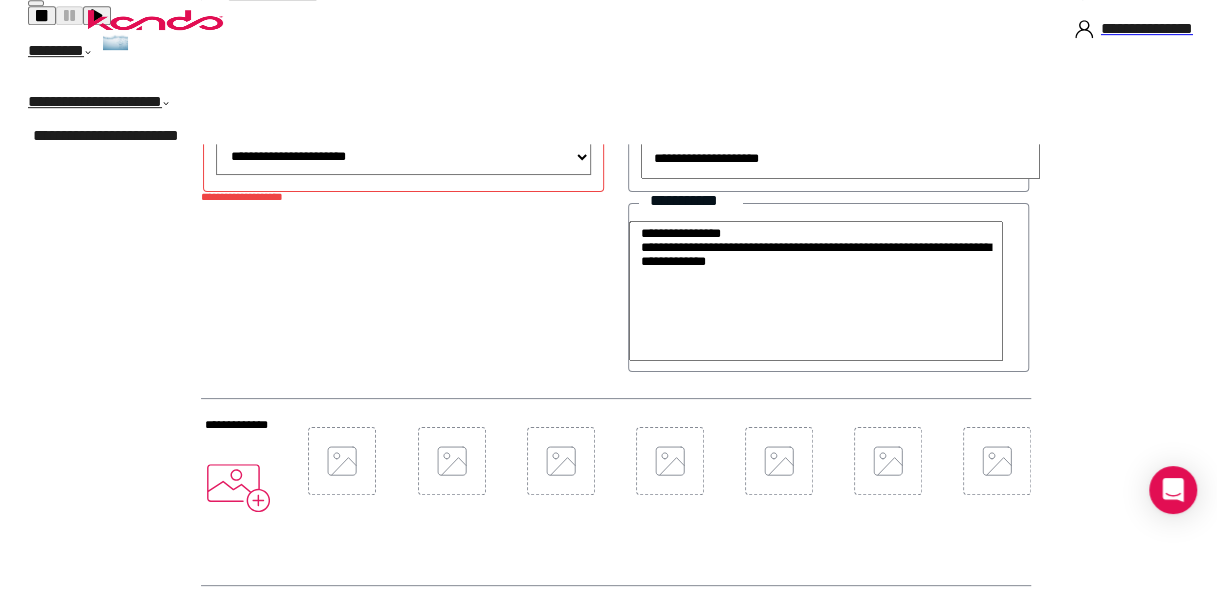 scroll, scrollTop: 641, scrollLeft: 0, axis: vertical 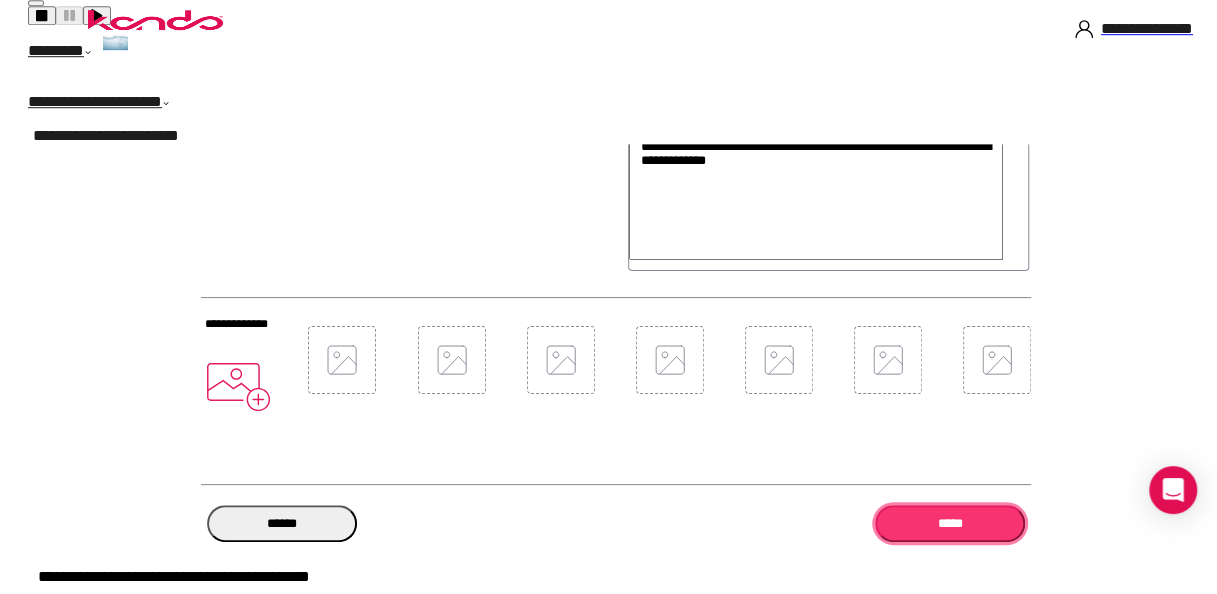 click on "*****" at bounding box center [950, 523] 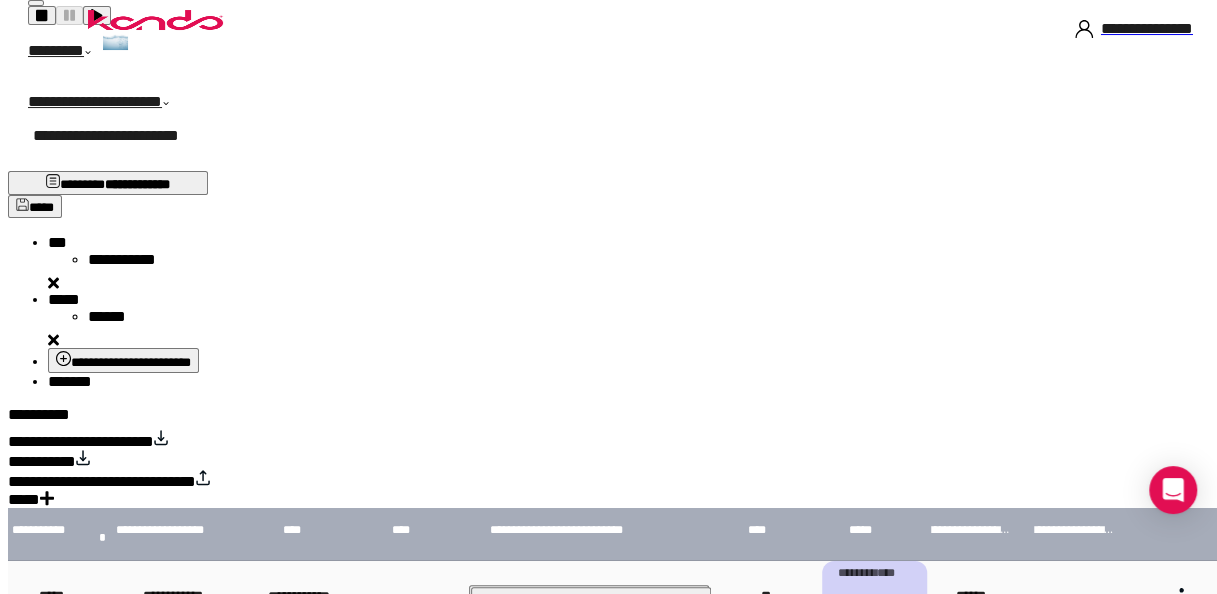 scroll, scrollTop: 232, scrollLeft: 0, axis: vertical 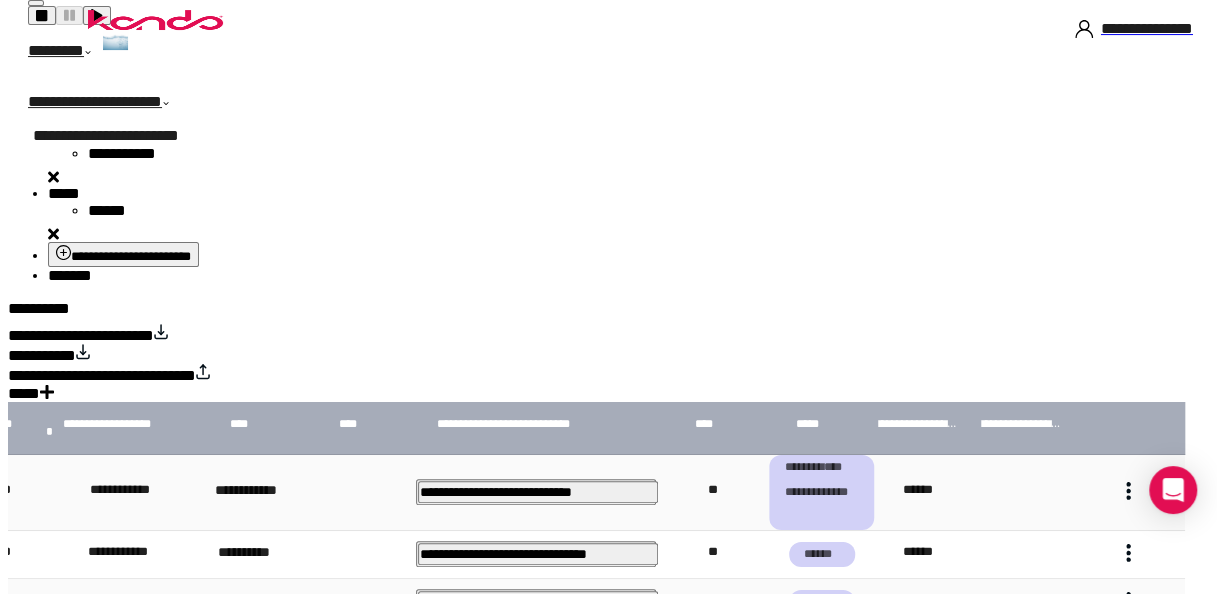 click at bounding box center (1128, 650) 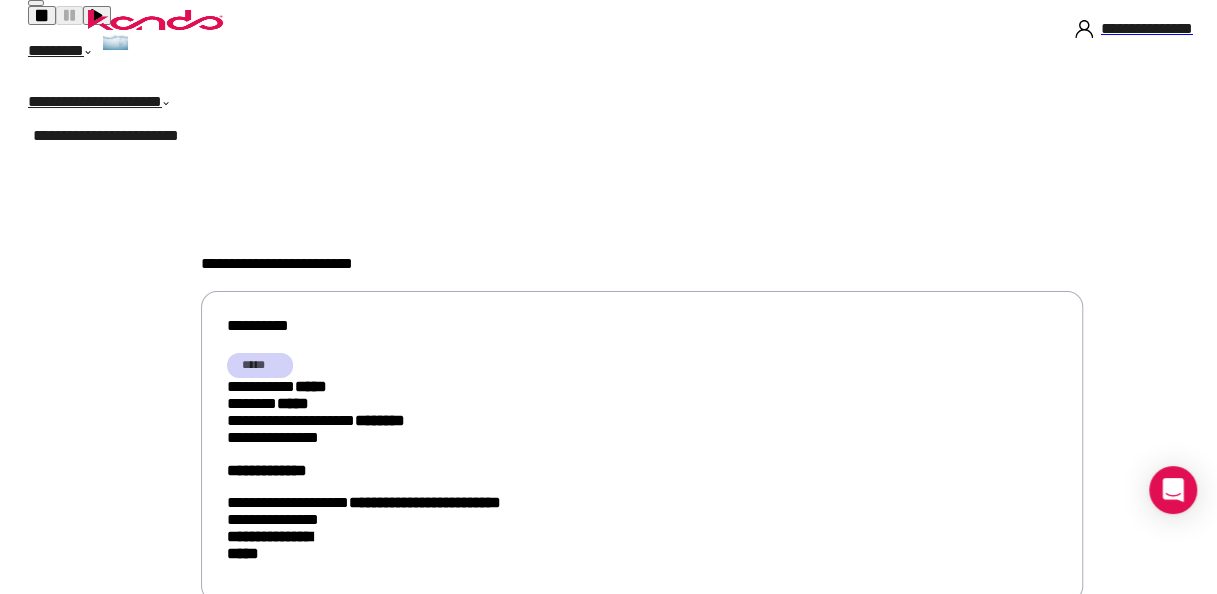 scroll, scrollTop: 400, scrollLeft: 0, axis: vertical 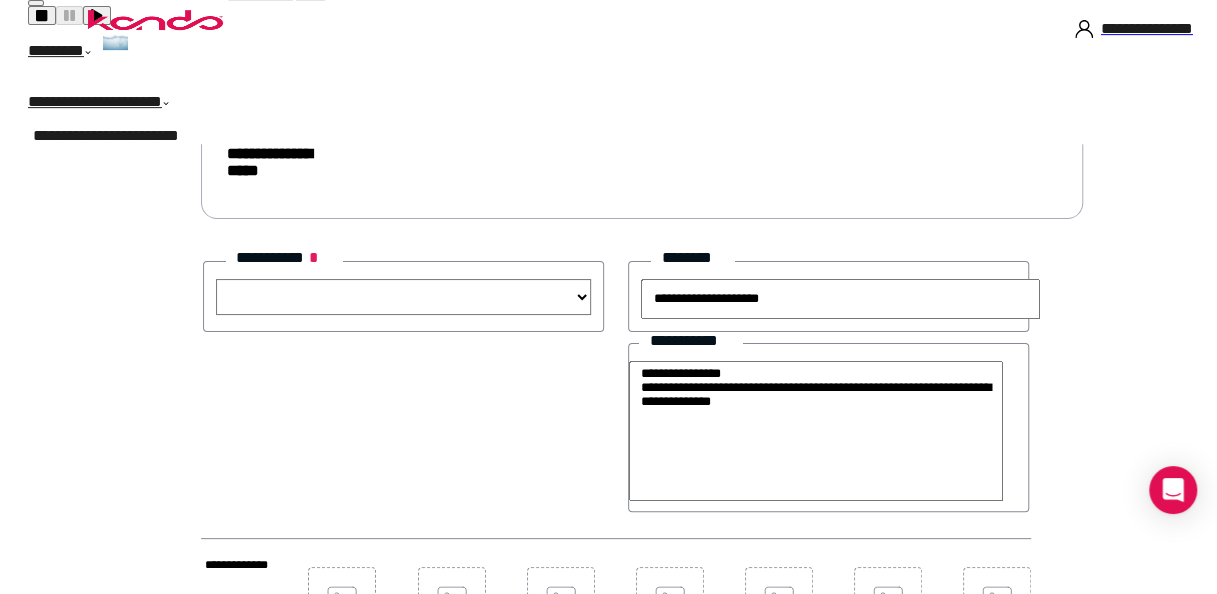 click on "**********" at bounding box center [403, 297] 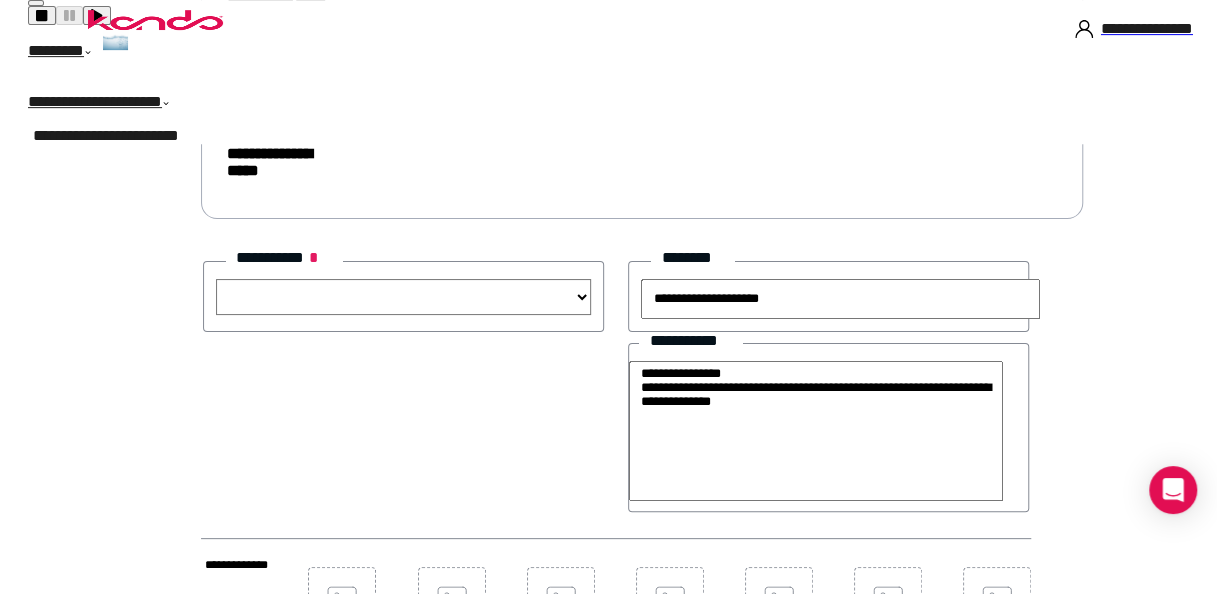 select on "**" 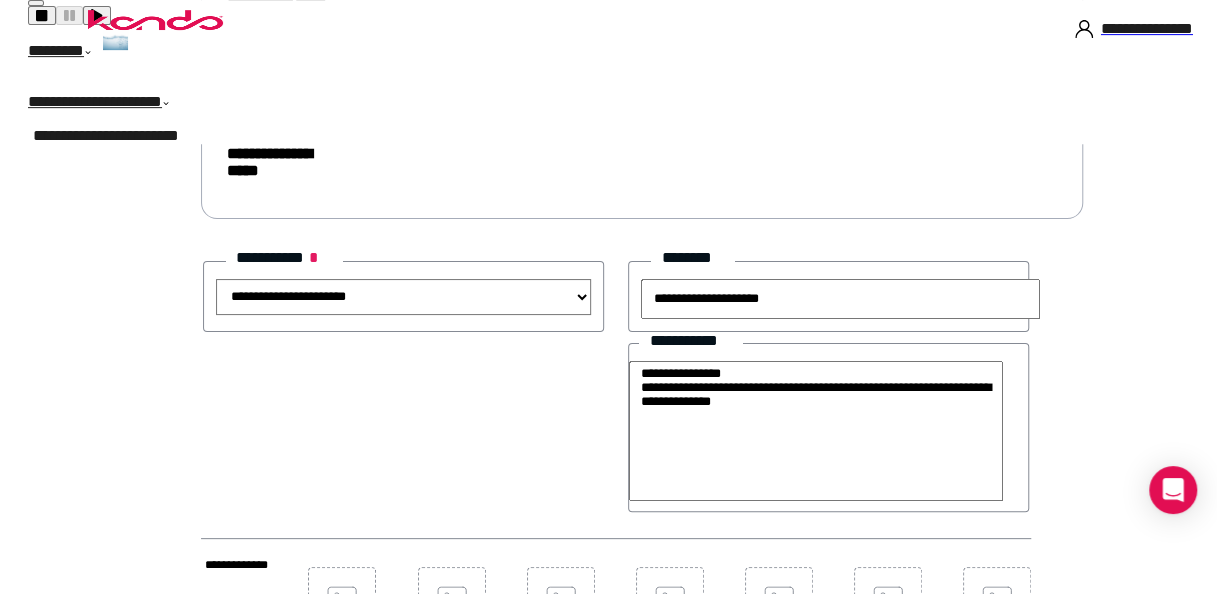 click on "**********" at bounding box center (403, 297) 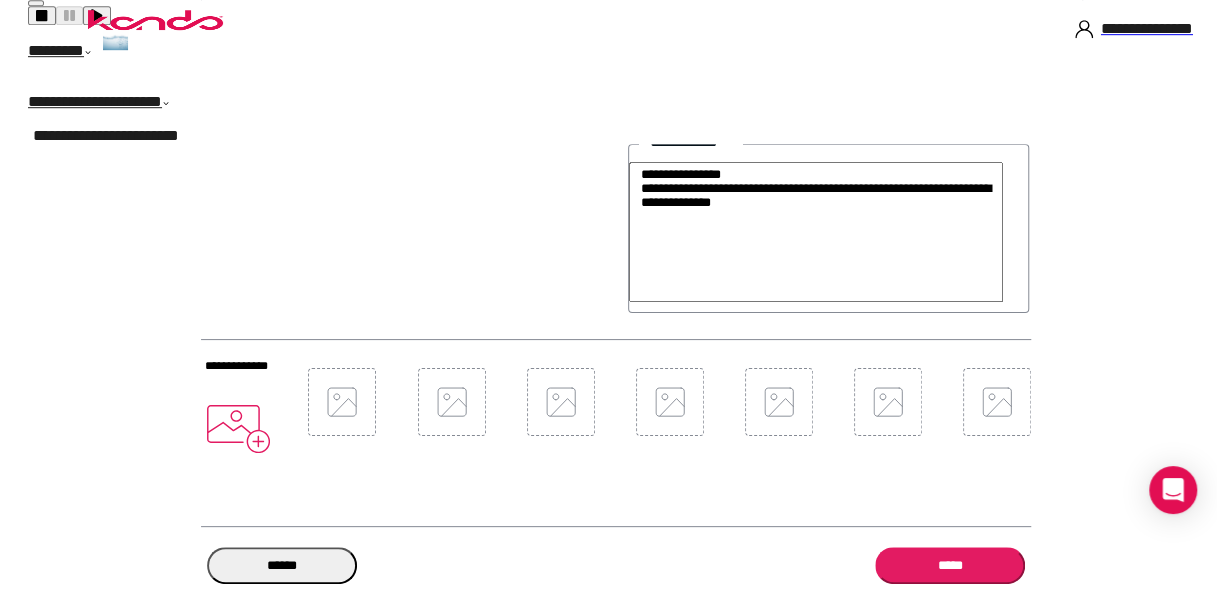 scroll, scrollTop: 600, scrollLeft: 0, axis: vertical 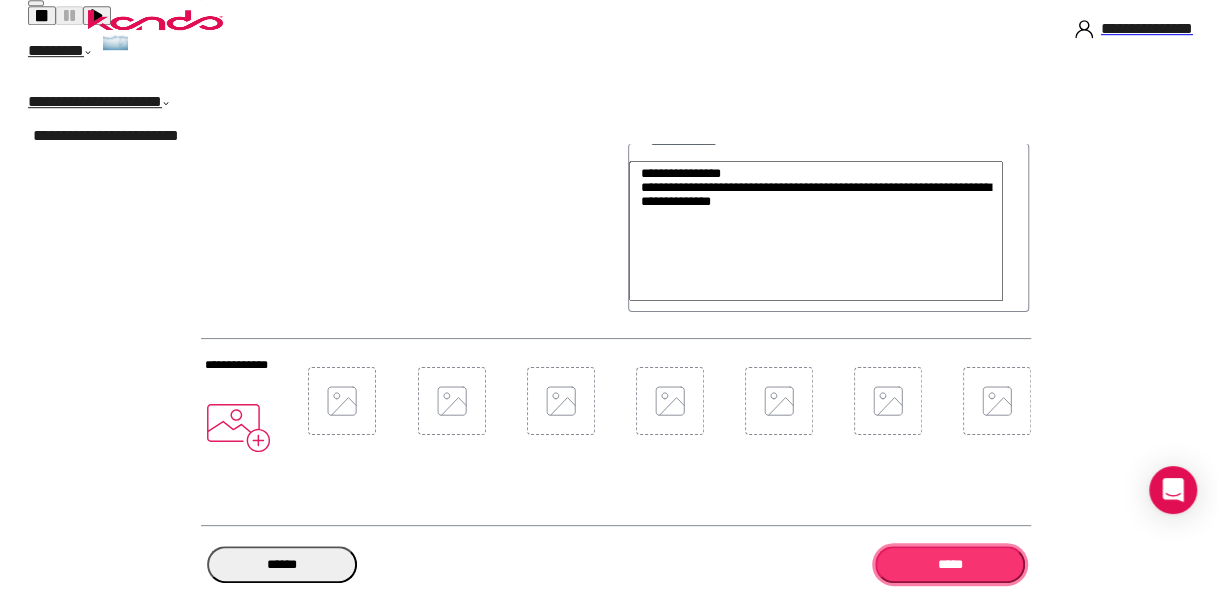 click on "*****" at bounding box center [950, 564] 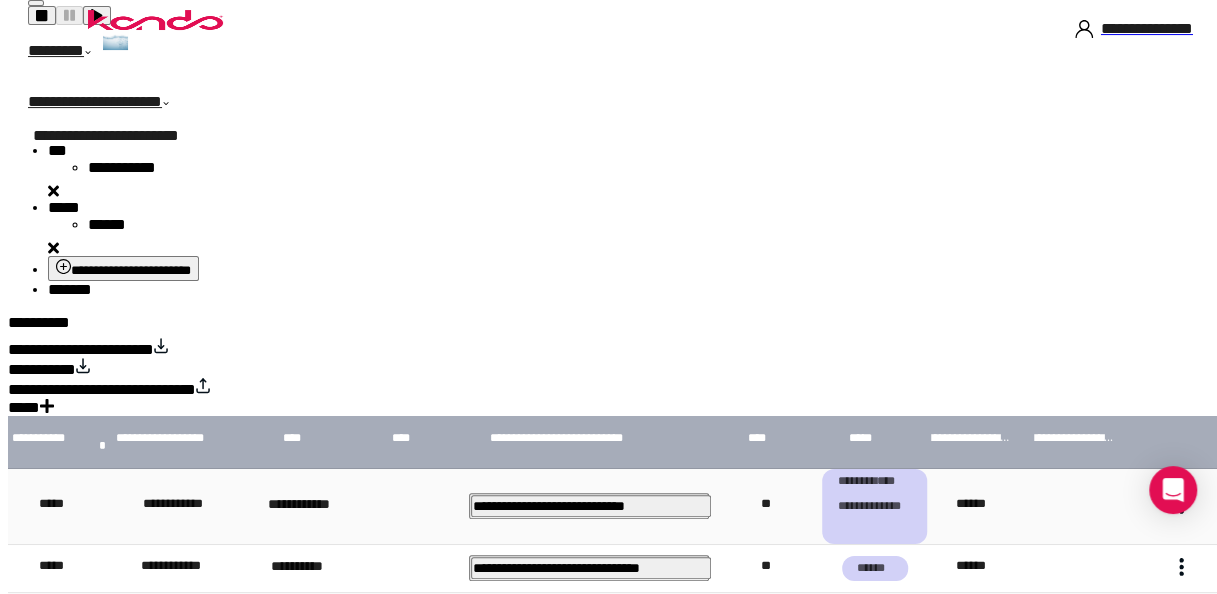 scroll, scrollTop: 232, scrollLeft: 0, axis: vertical 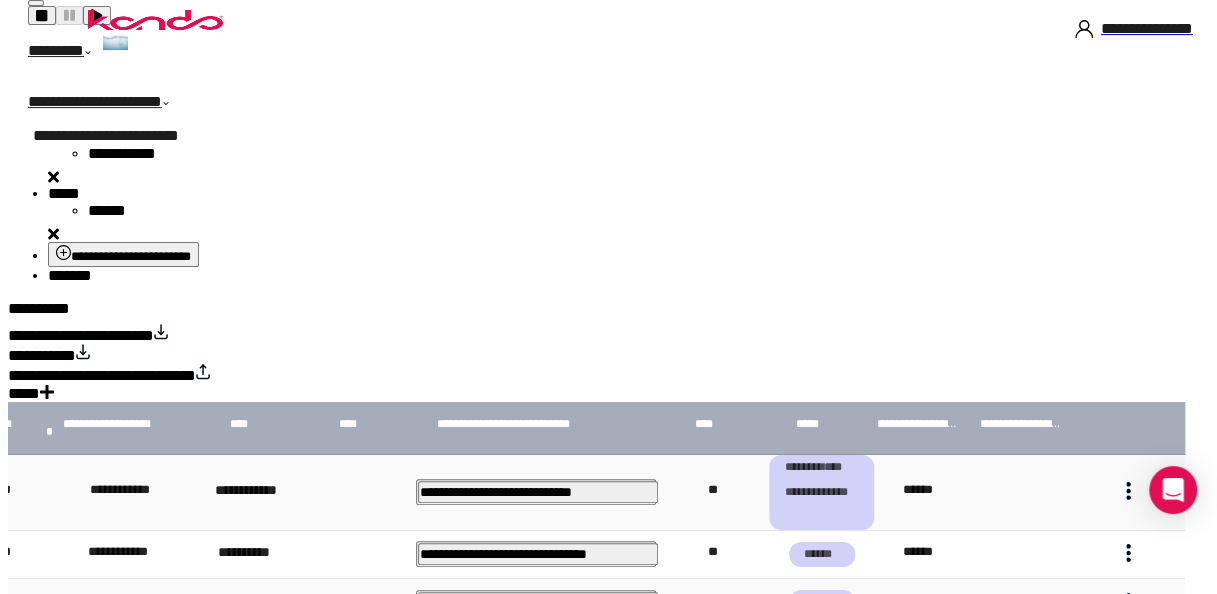 click at bounding box center (1128, 603) 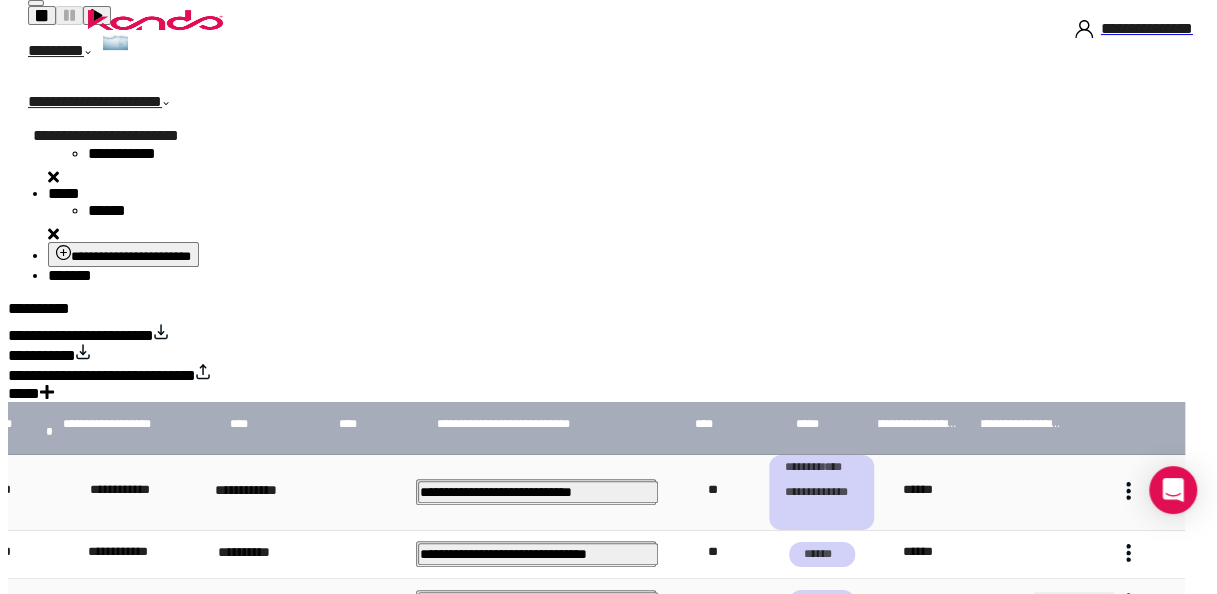 click on "********" at bounding box center (1074, 608) 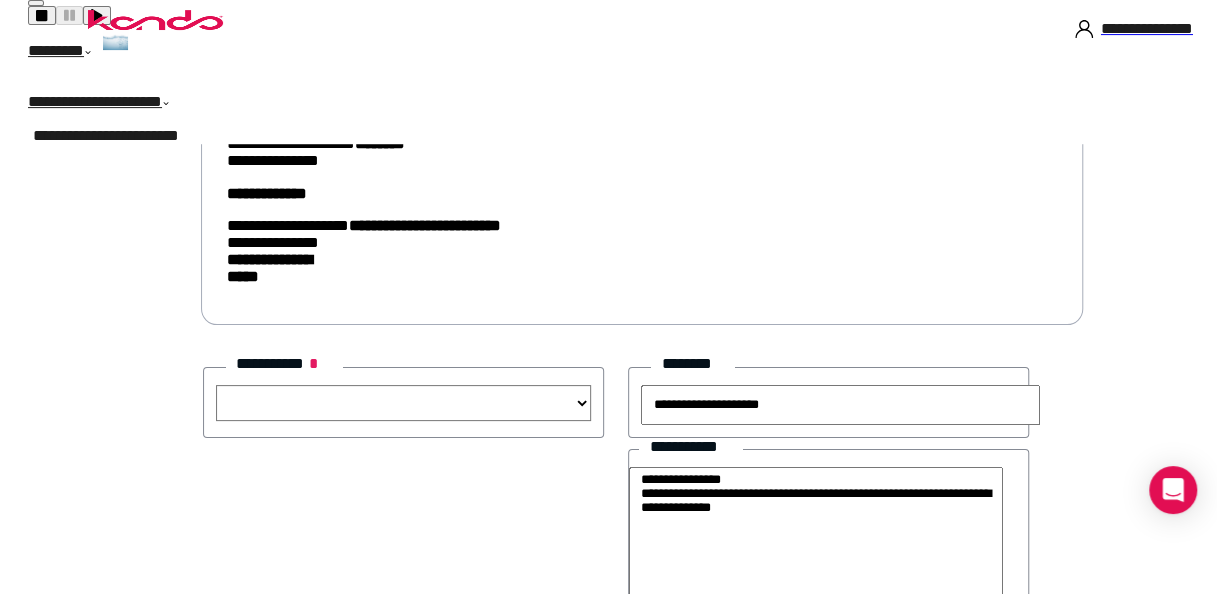 scroll, scrollTop: 300, scrollLeft: 0, axis: vertical 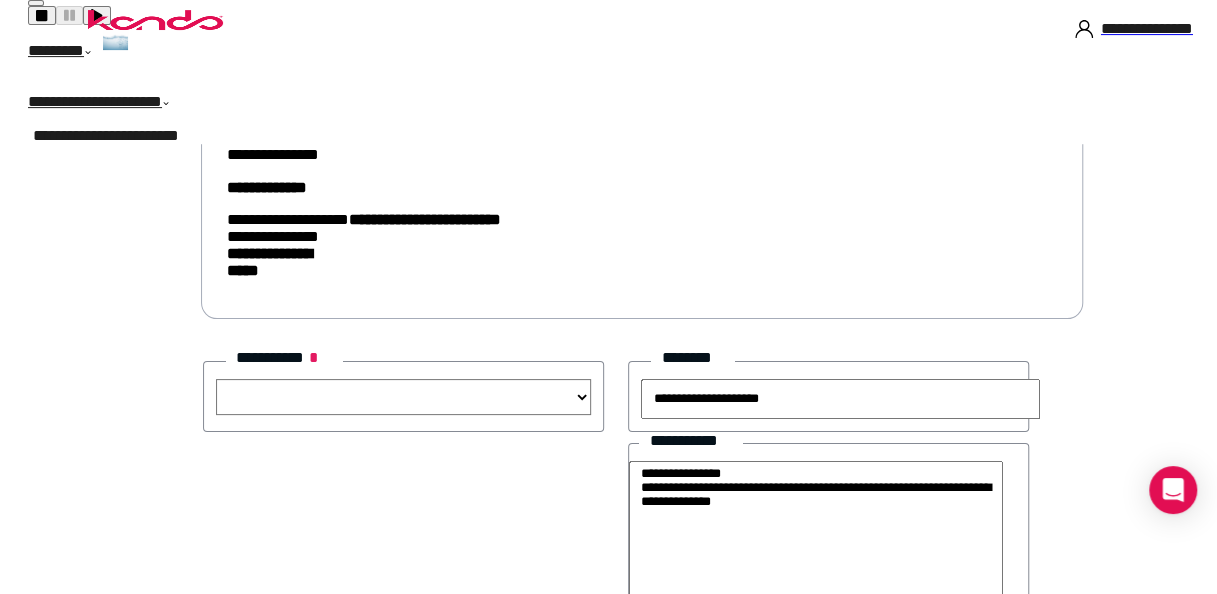 click on "**********" at bounding box center [403, 397] 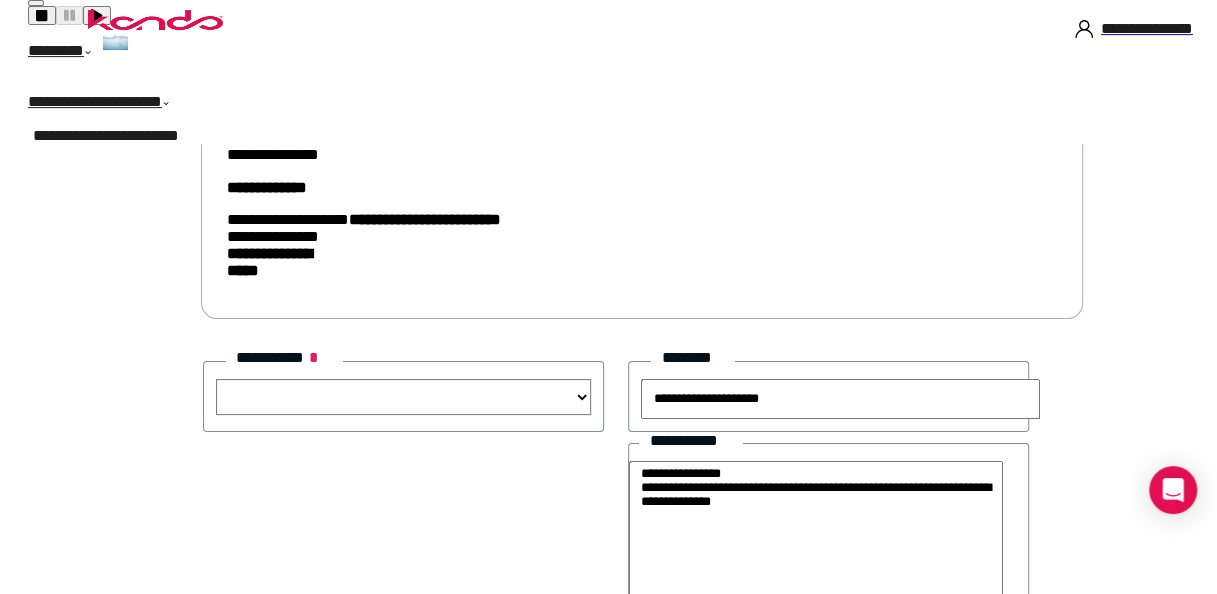 select on "**" 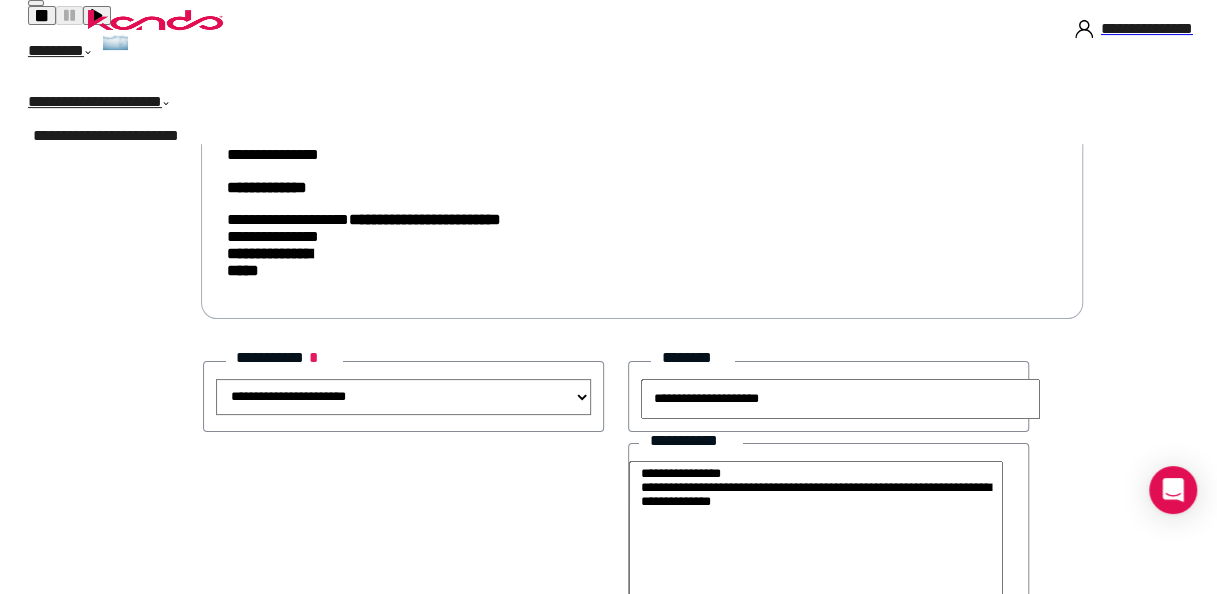 click on "**********" at bounding box center (403, 397) 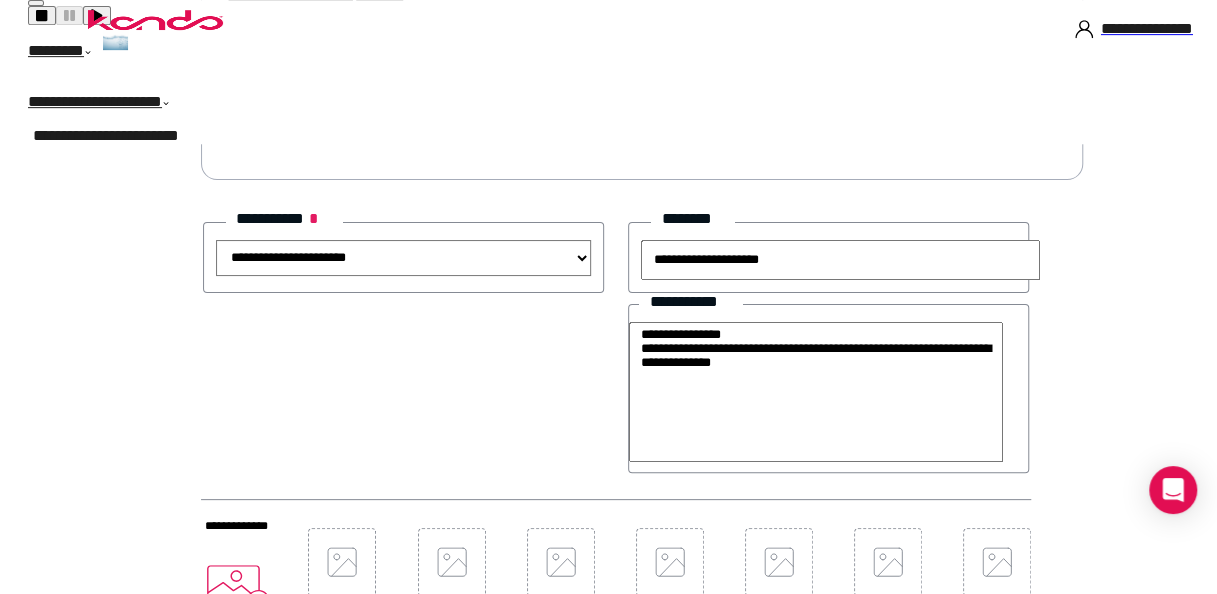 scroll, scrollTop: 600, scrollLeft: 0, axis: vertical 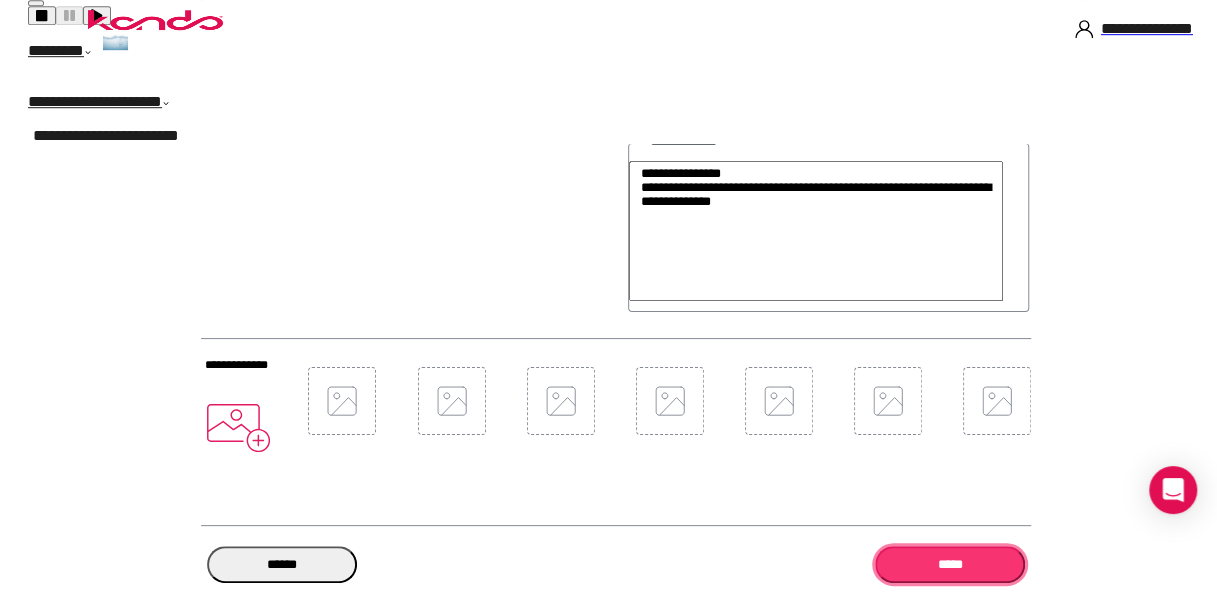 click on "*****" at bounding box center (950, 564) 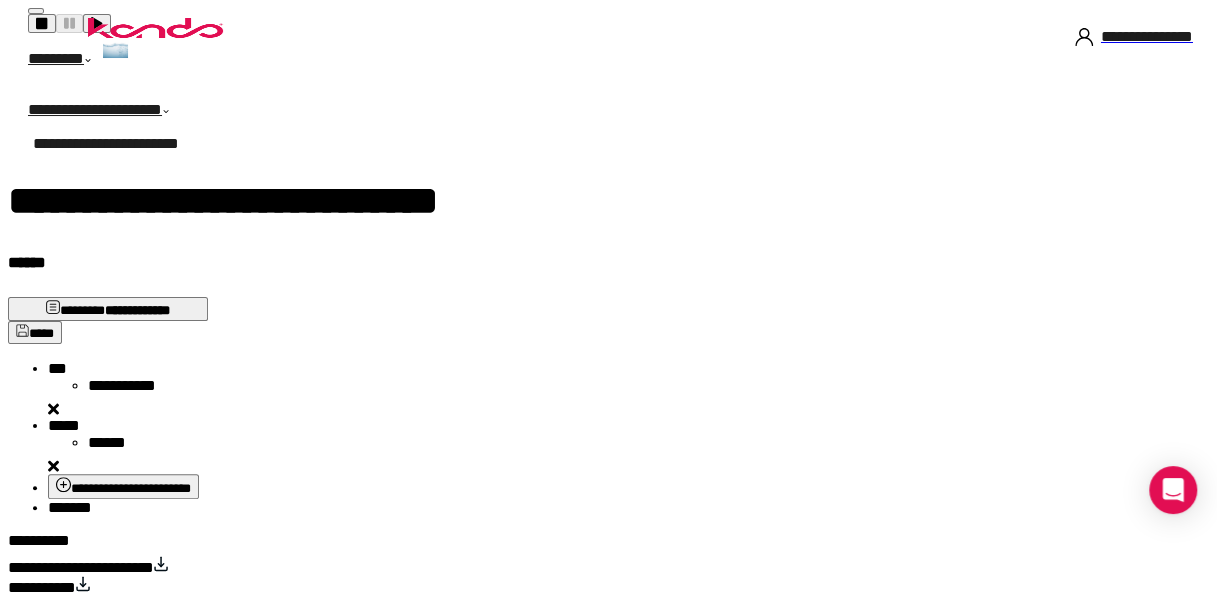 scroll, scrollTop: 200, scrollLeft: 0, axis: vertical 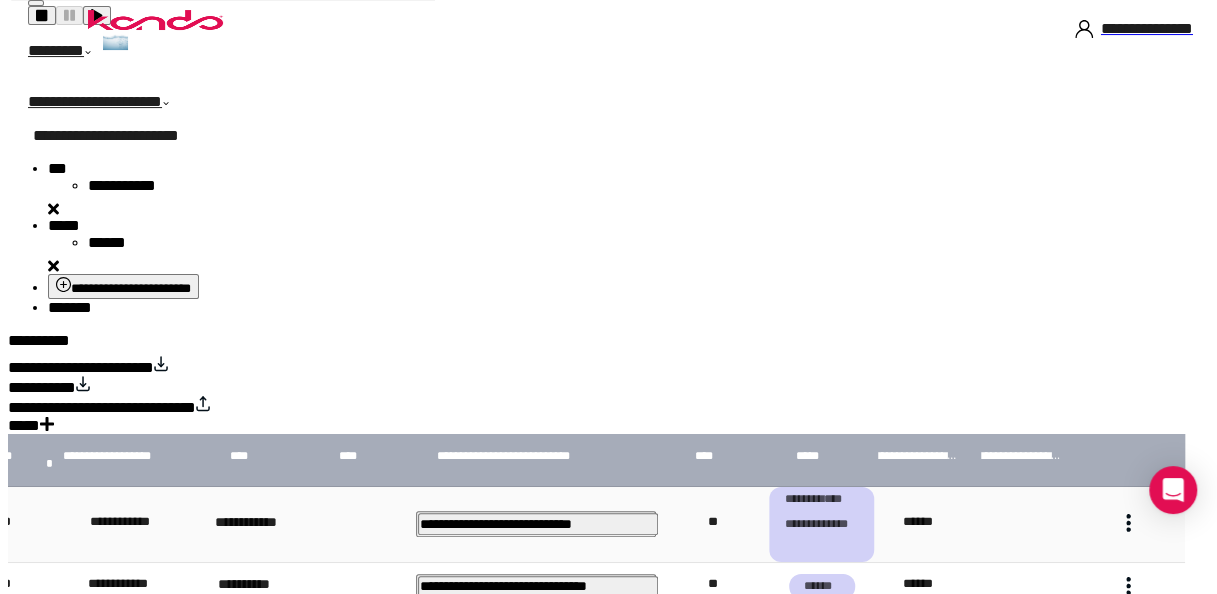 click at bounding box center [1128, 587] 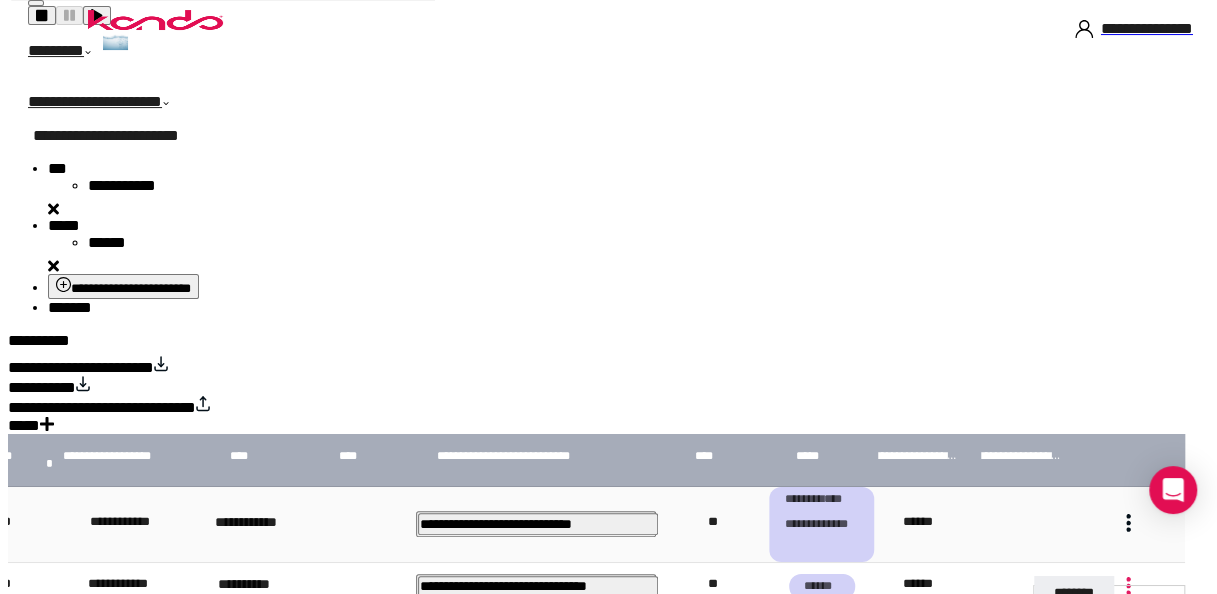 click on "********" at bounding box center (1074, 592) 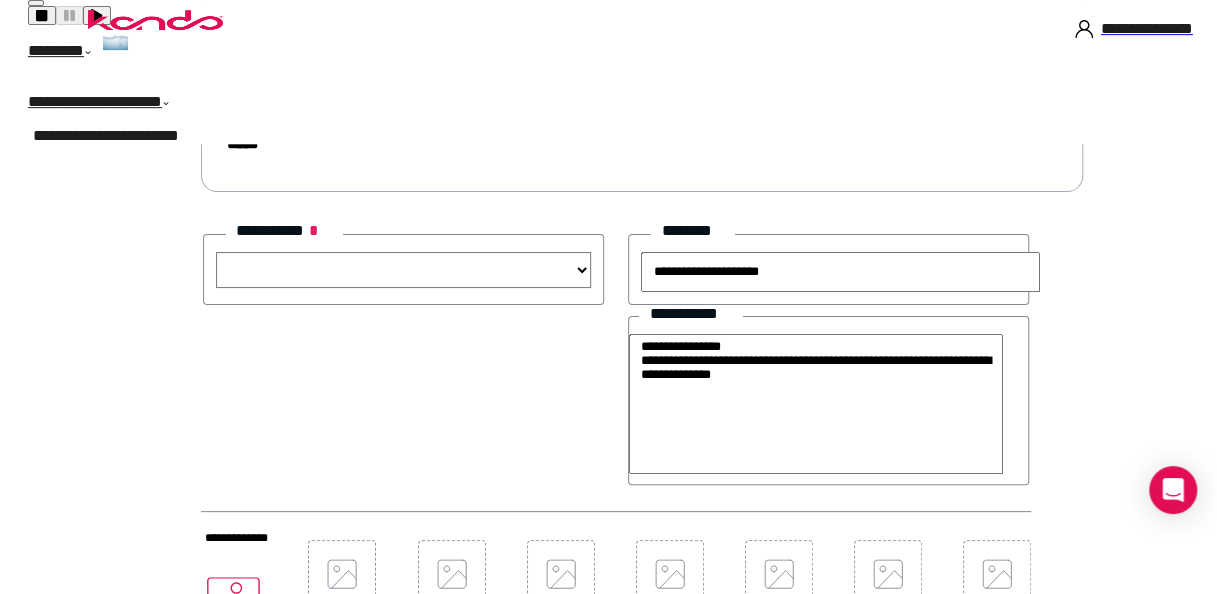 scroll, scrollTop: 341, scrollLeft: 0, axis: vertical 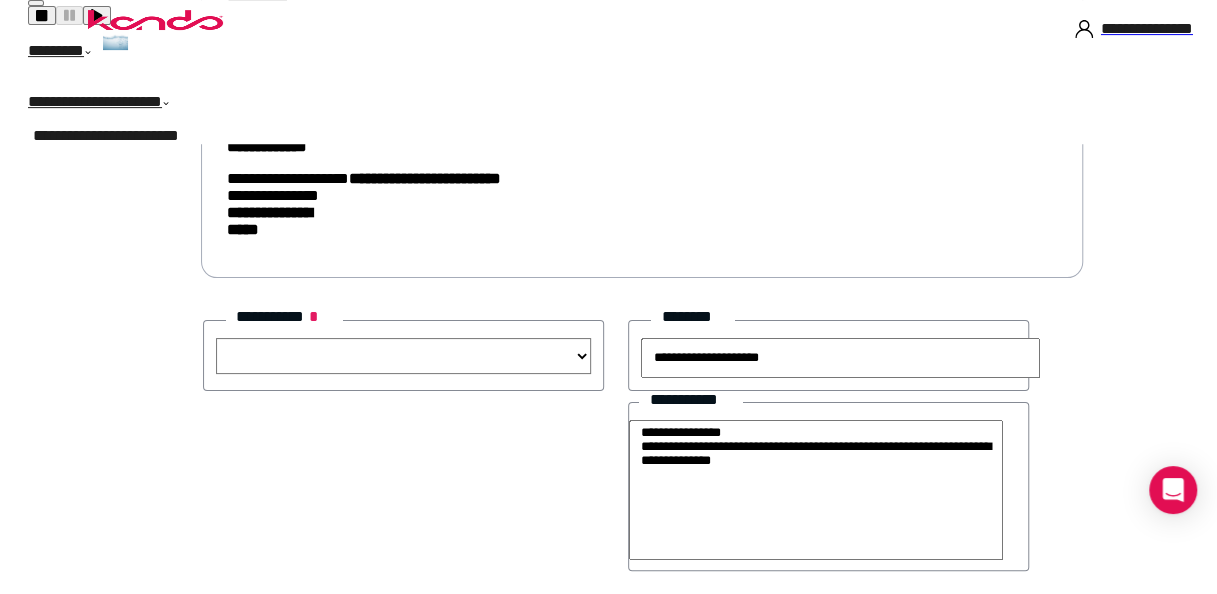 click on "**********" at bounding box center [403, 356] 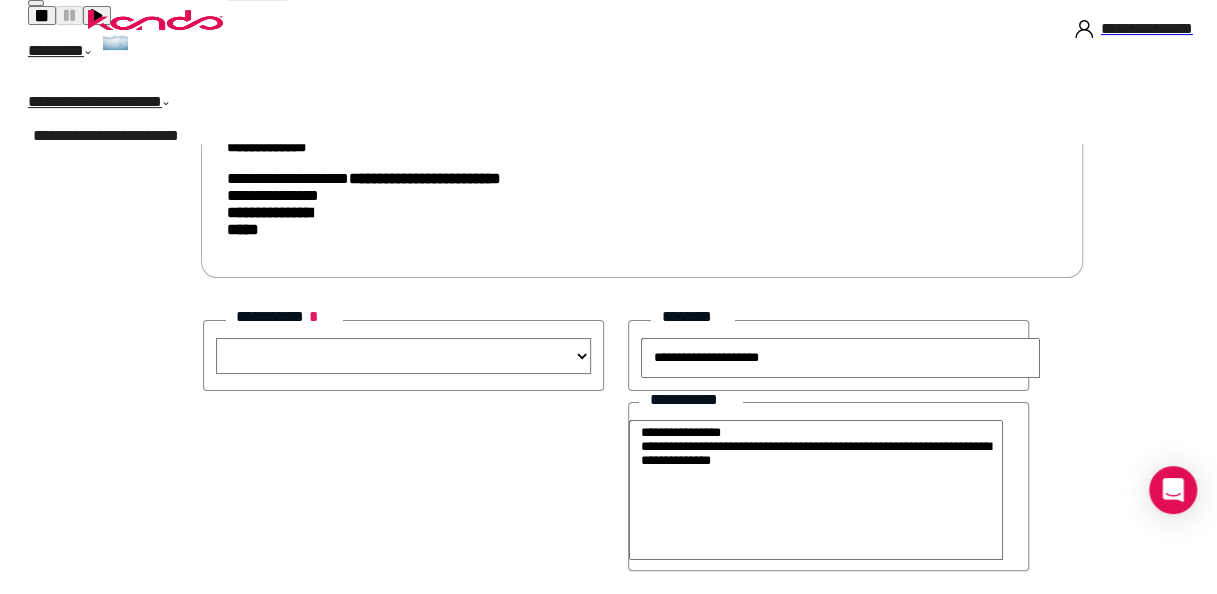 select on "**" 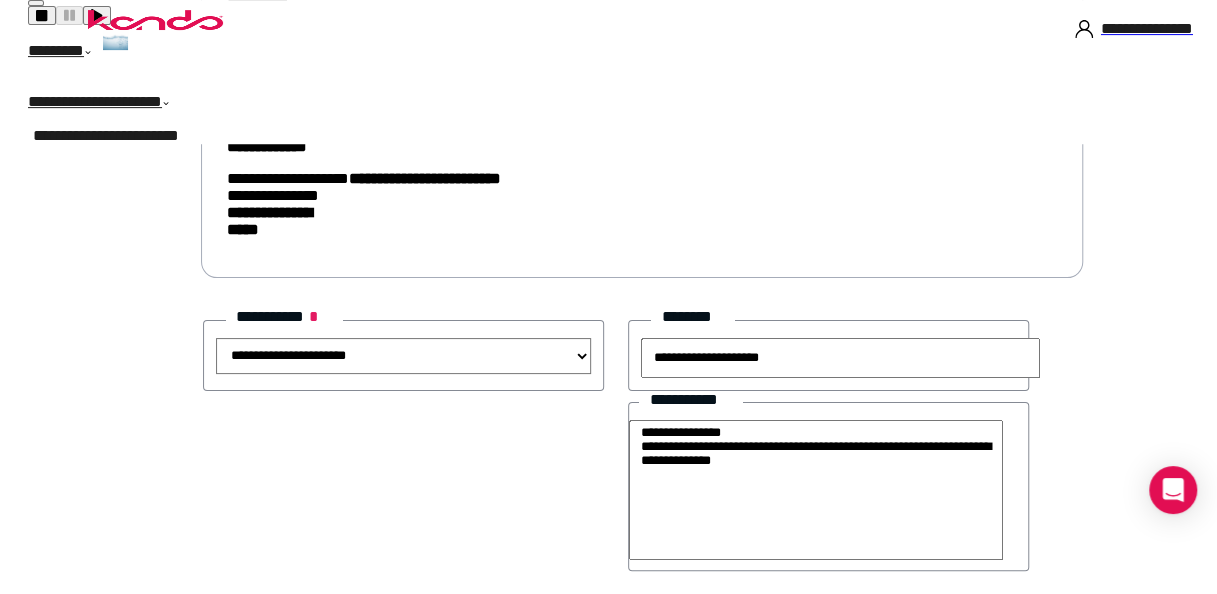 click on "**********" at bounding box center [403, 356] 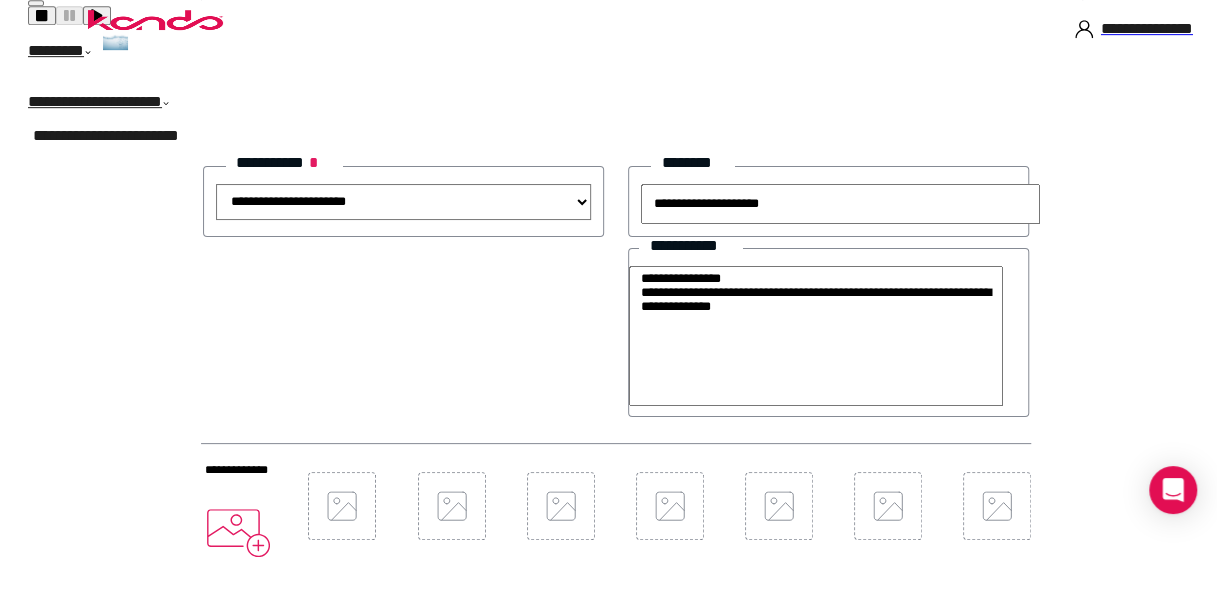 scroll, scrollTop: 641, scrollLeft: 0, axis: vertical 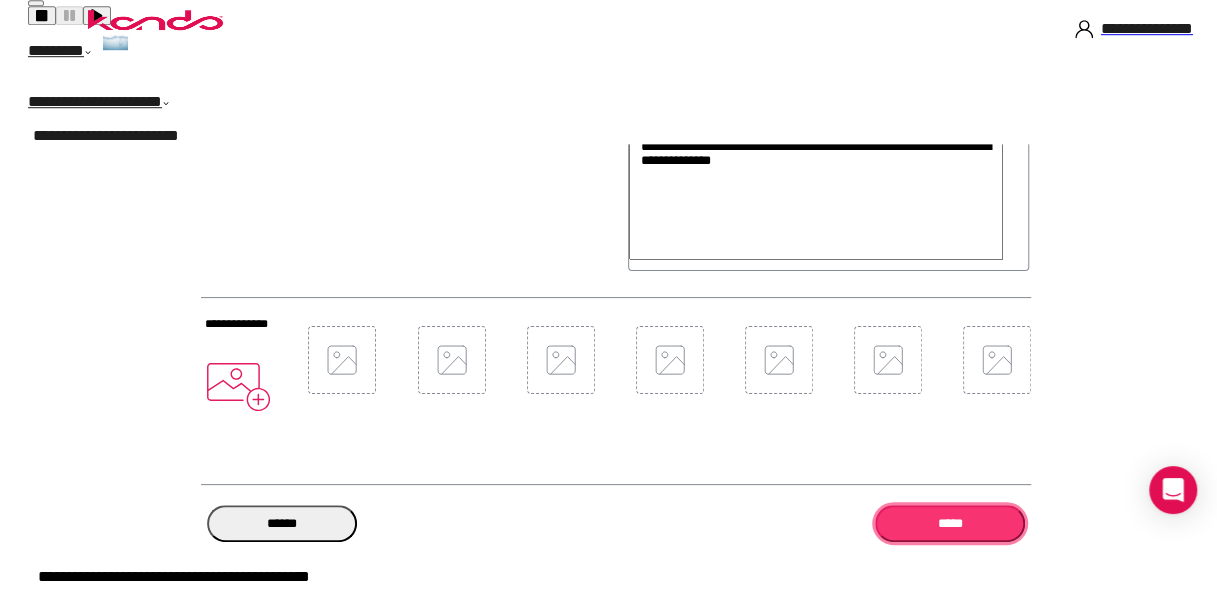 click on "*****" at bounding box center [950, 523] 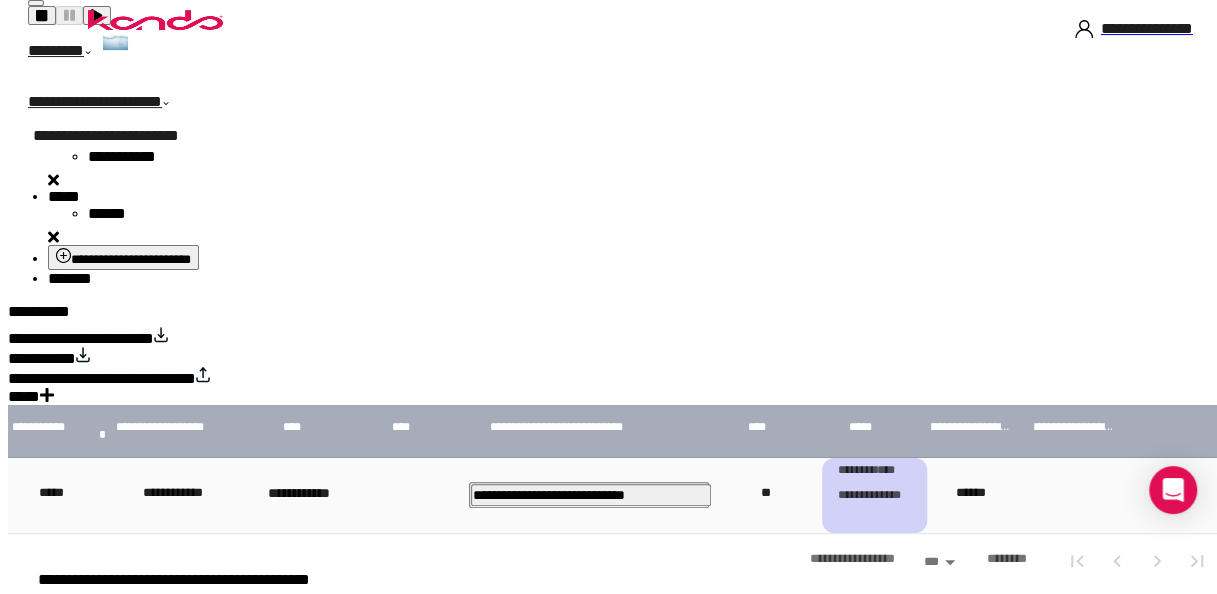 scroll, scrollTop: 232, scrollLeft: 0, axis: vertical 